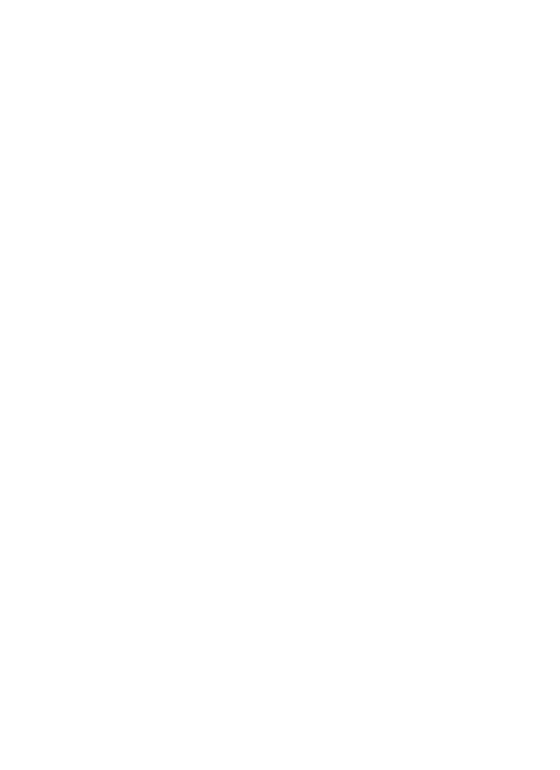 scroll, scrollTop: 0, scrollLeft: 0, axis: both 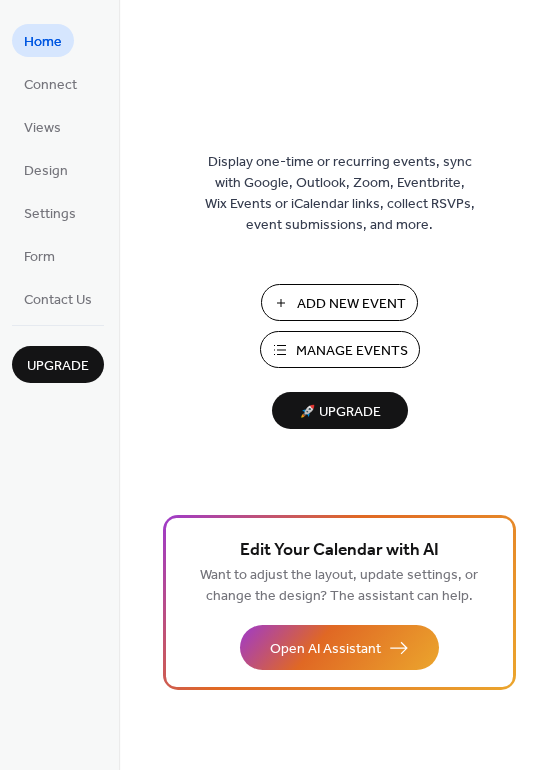 click on "Add New Event" at bounding box center [351, 304] 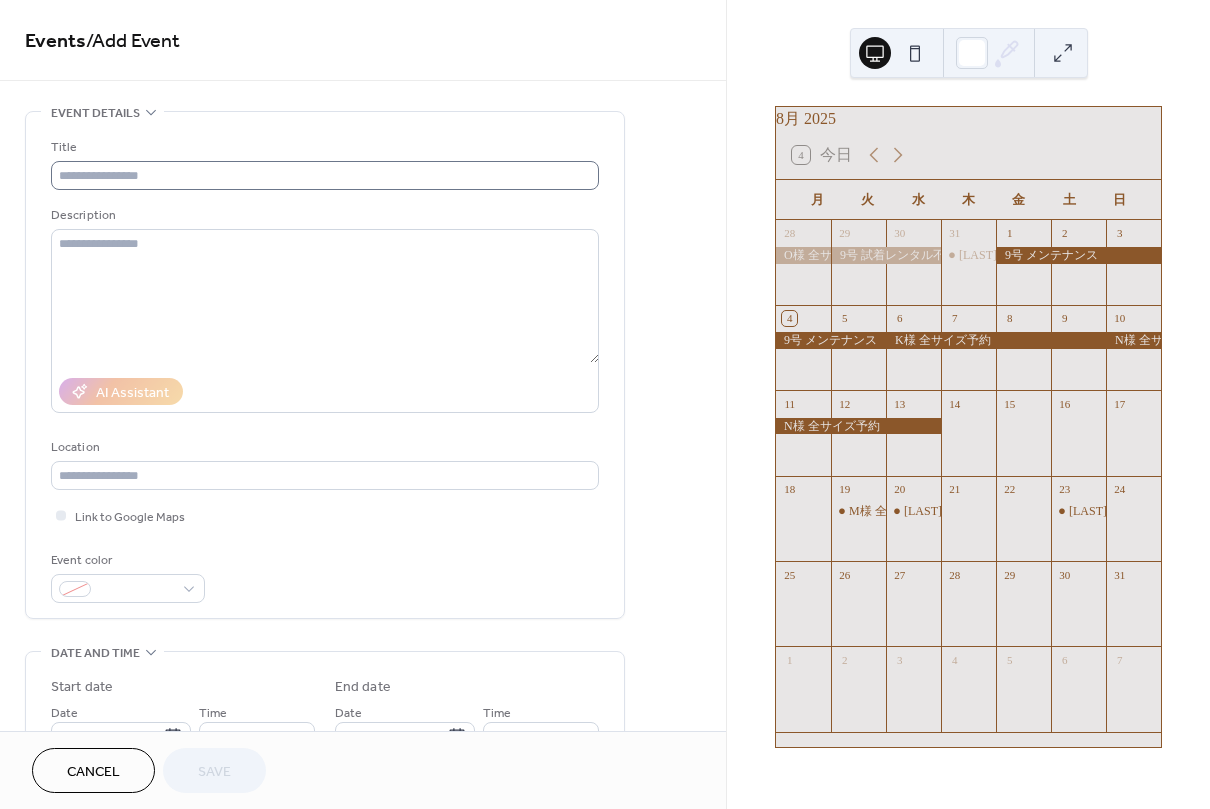 scroll, scrollTop: 0, scrollLeft: 0, axis: both 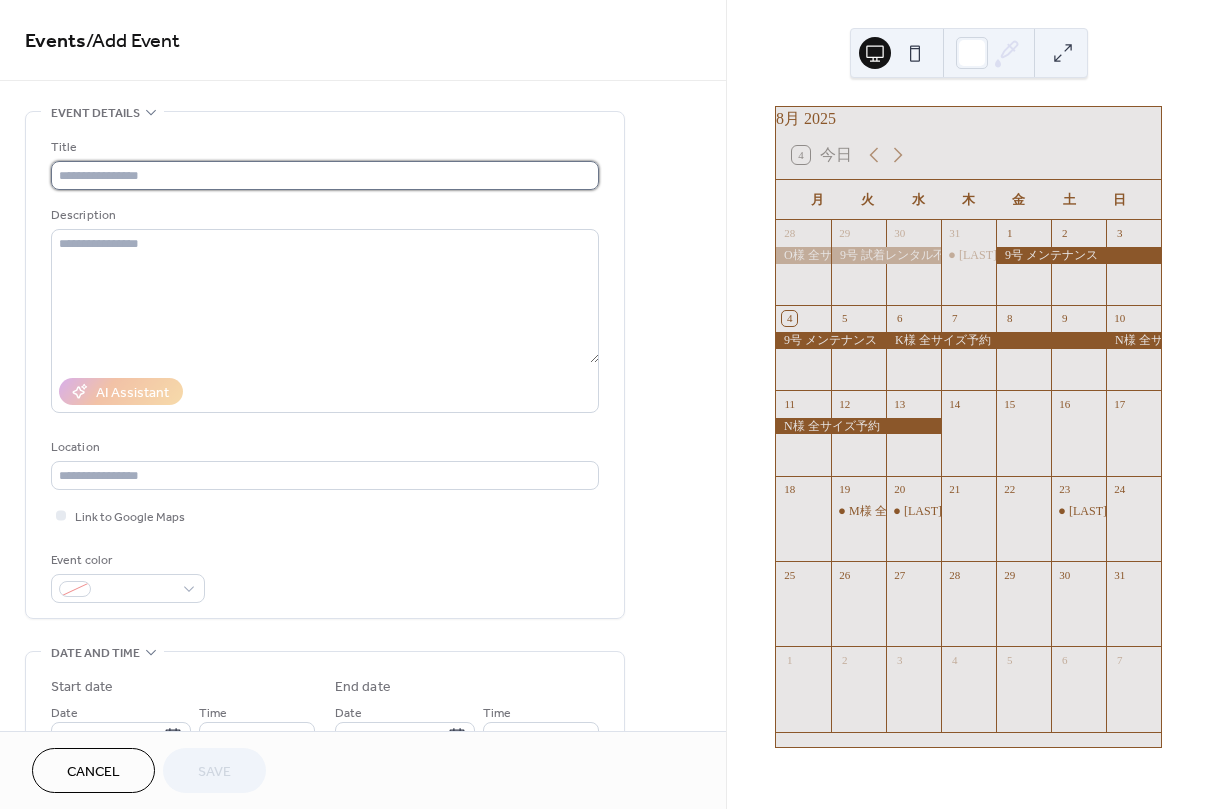 click at bounding box center [325, 175] 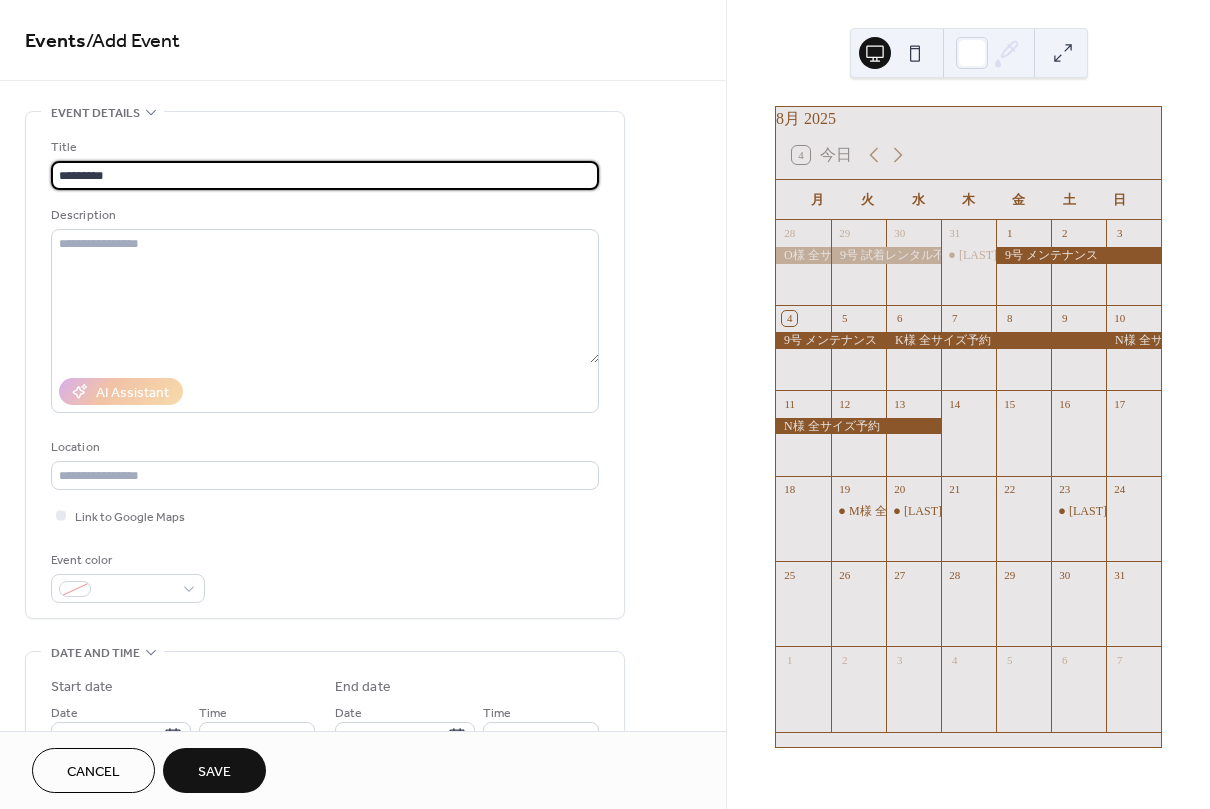 scroll, scrollTop: 357, scrollLeft: 0, axis: vertical 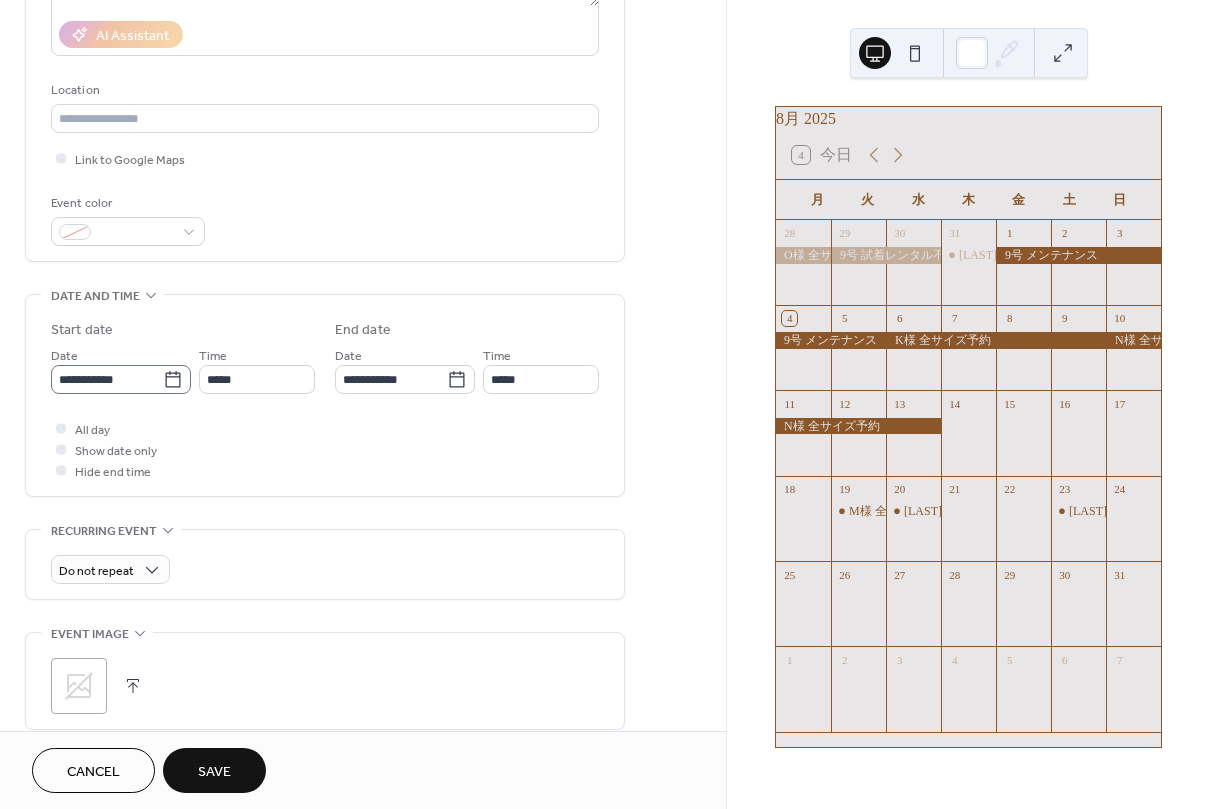 type on "*********" 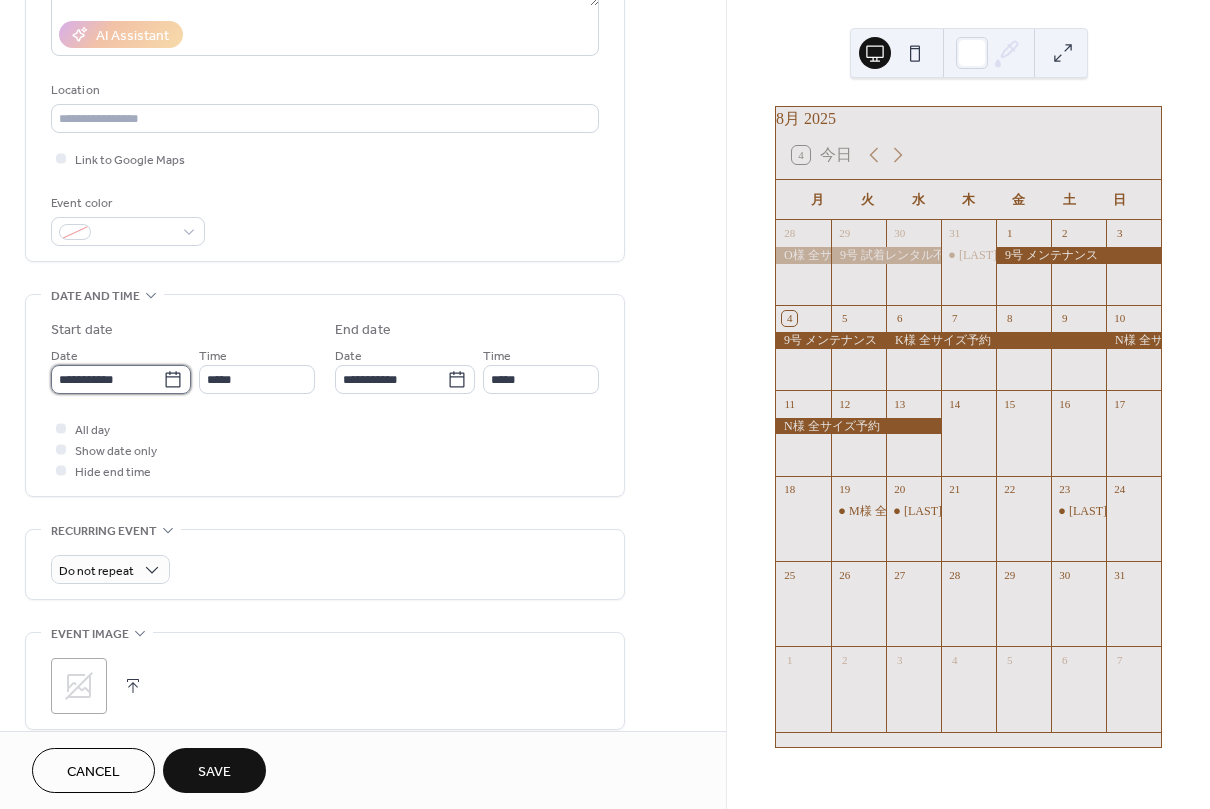 click on "**********" at bounding box center (107, 379) 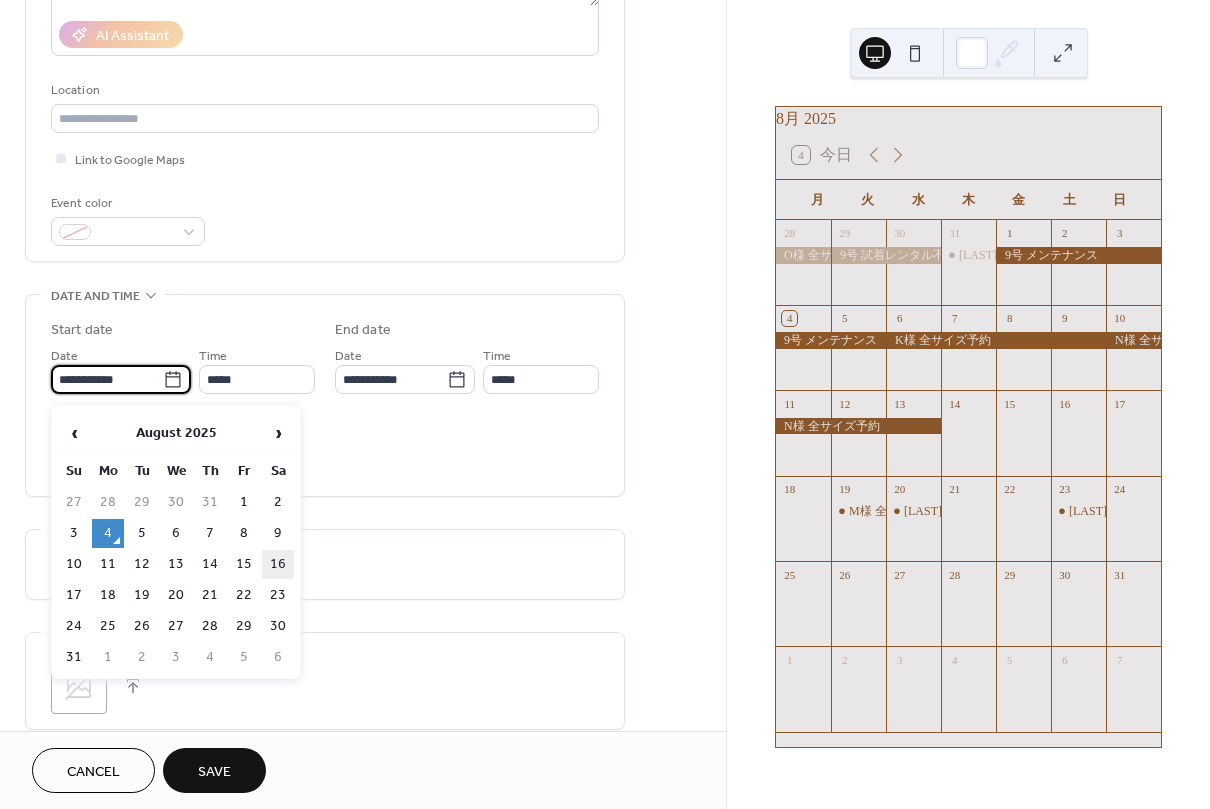 click on "16" at bounding box center [278, 564] 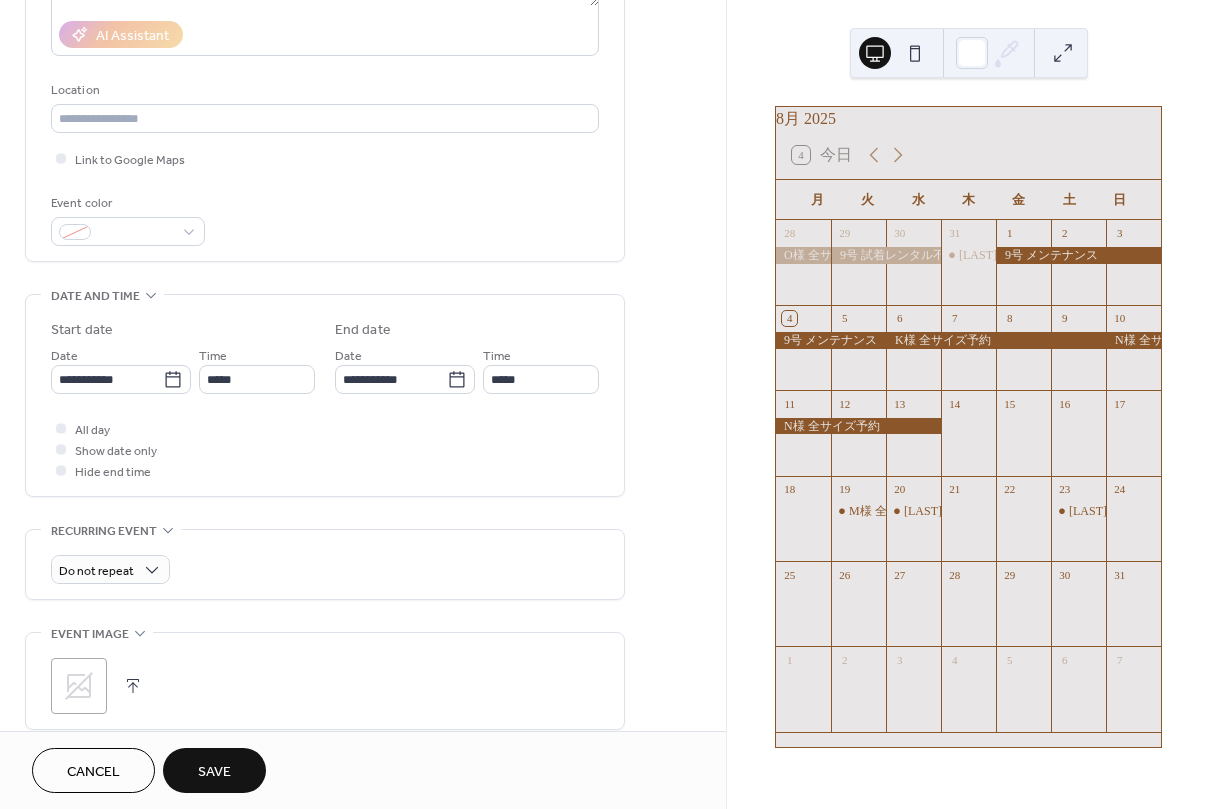 click on "Save" at bounding box center (214, 772) 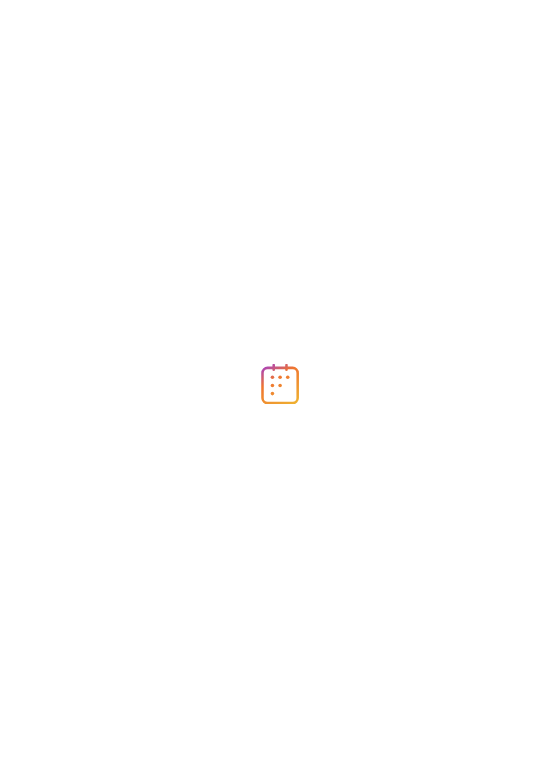 scroll, scrollTop: 0, scrollLeft: 0, axis: both 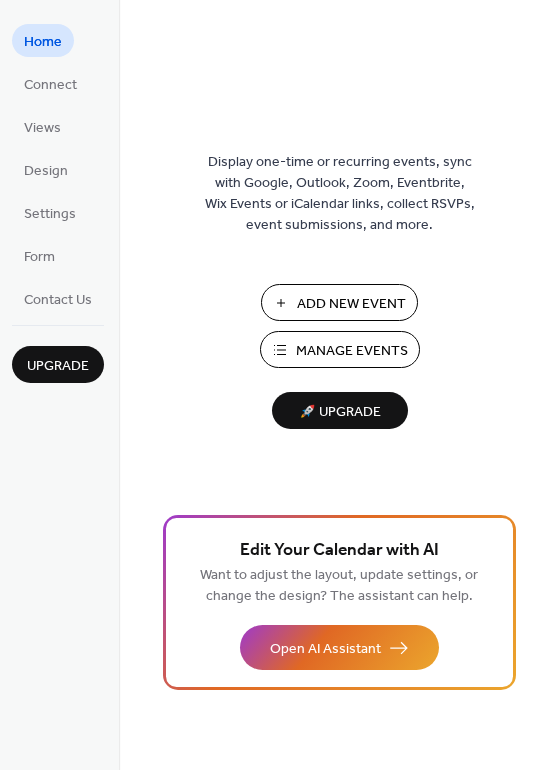 click on "Add New Event" at bounding box center [351, 304] 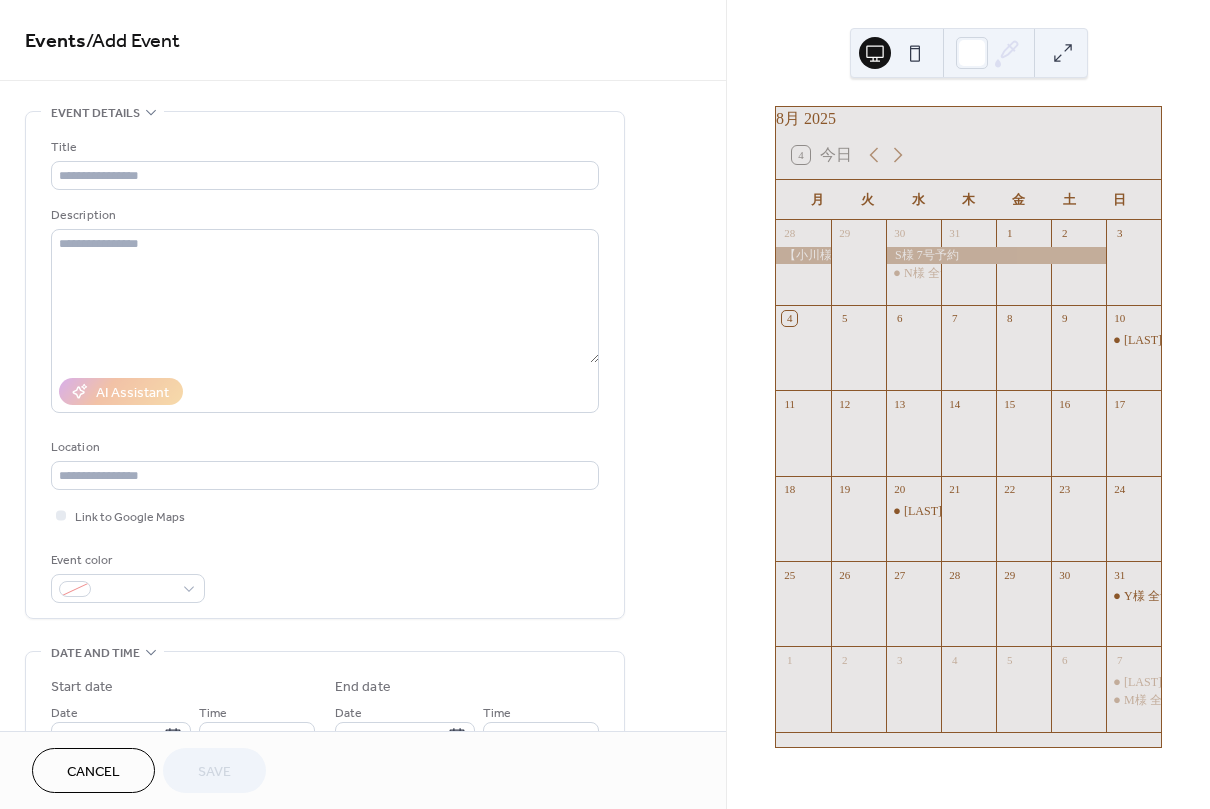 scroll, scrollTop: 0, scrollLeft: 0, axis: both 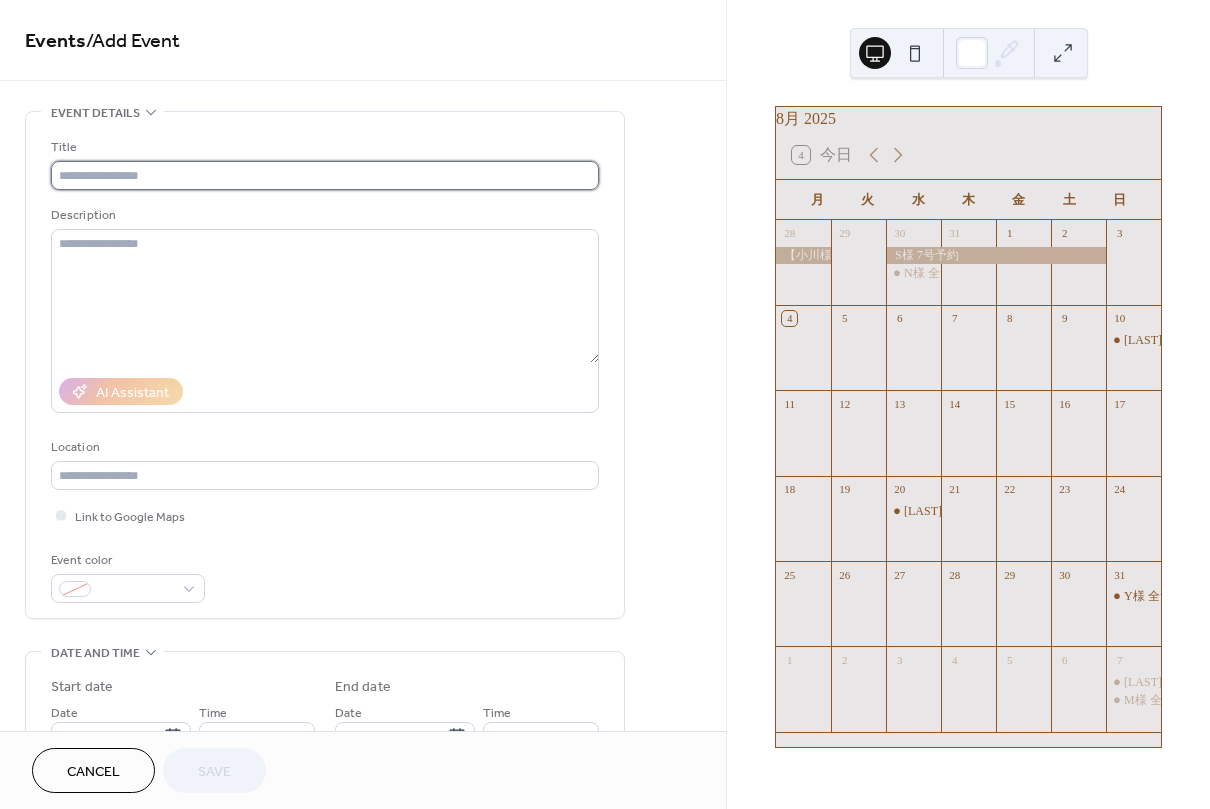 click at bounding box center [325, 175] 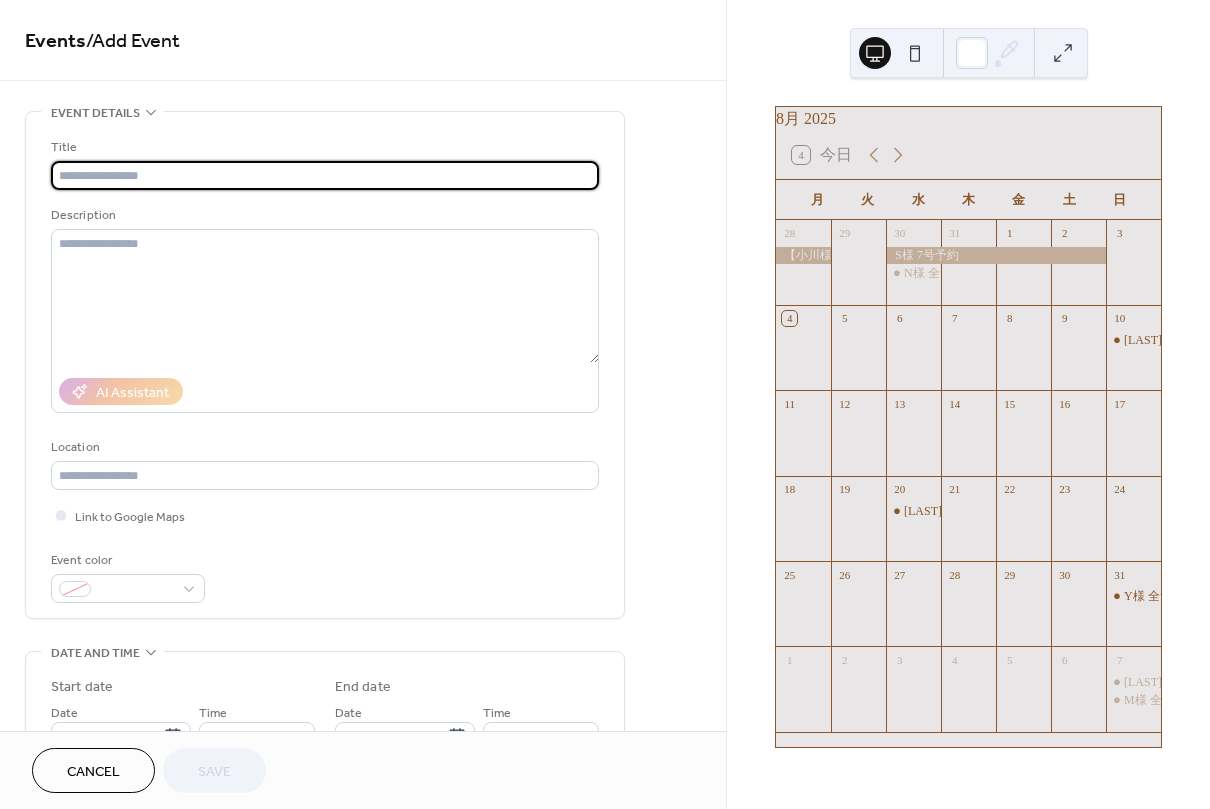 paste on "*********" 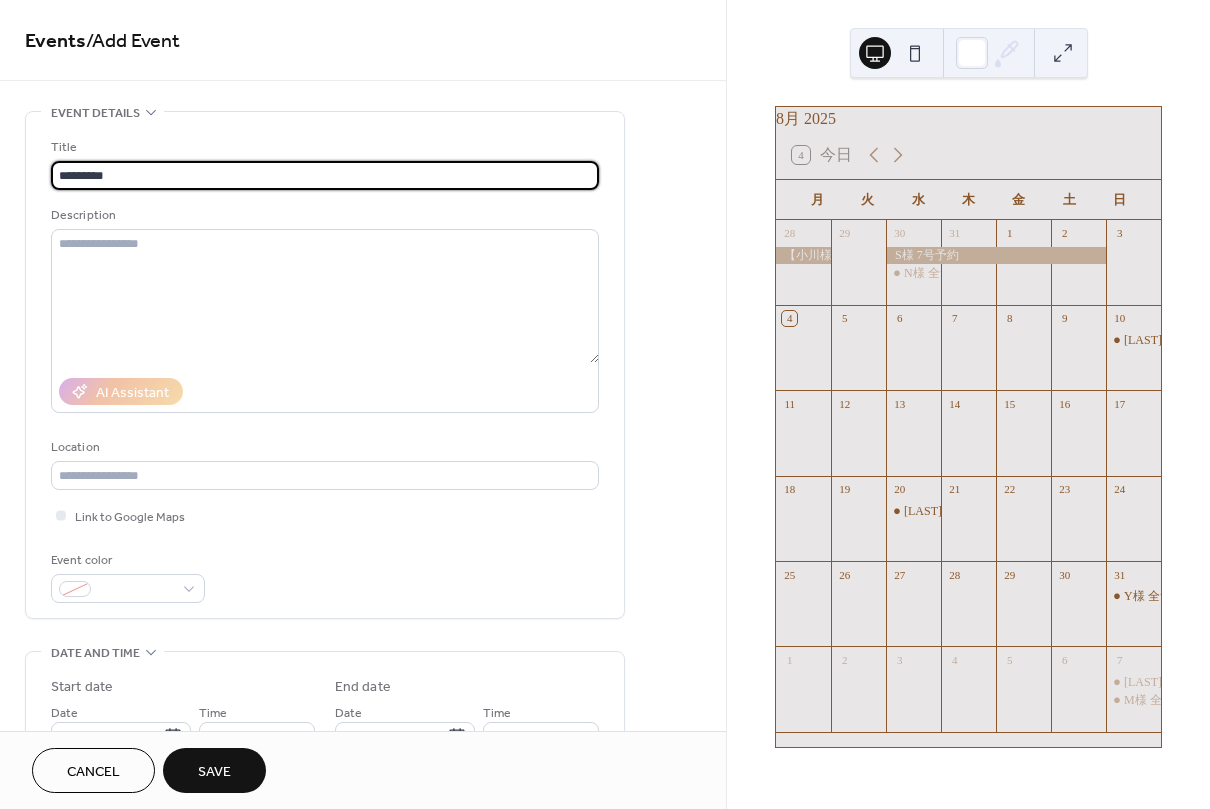 scroll, scrollTop: 372, scrollLeft: 0, axis: vertical 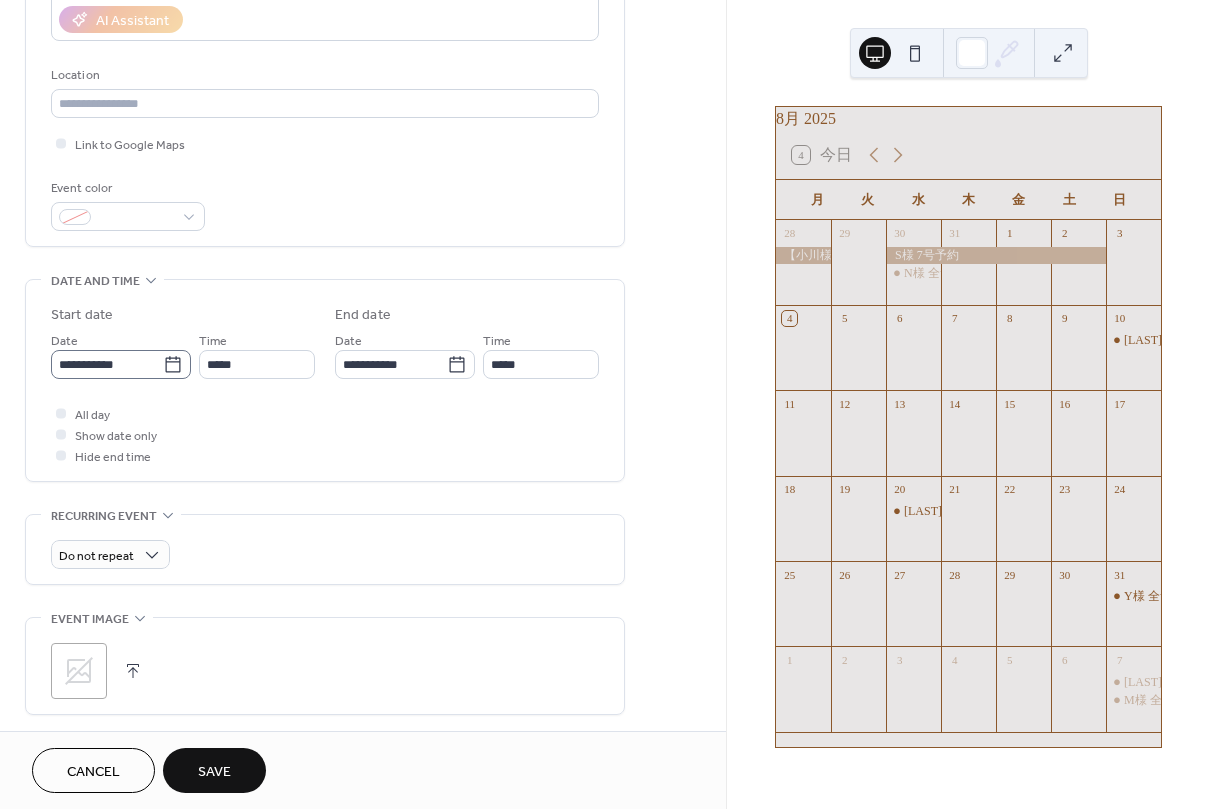 type on "*********" 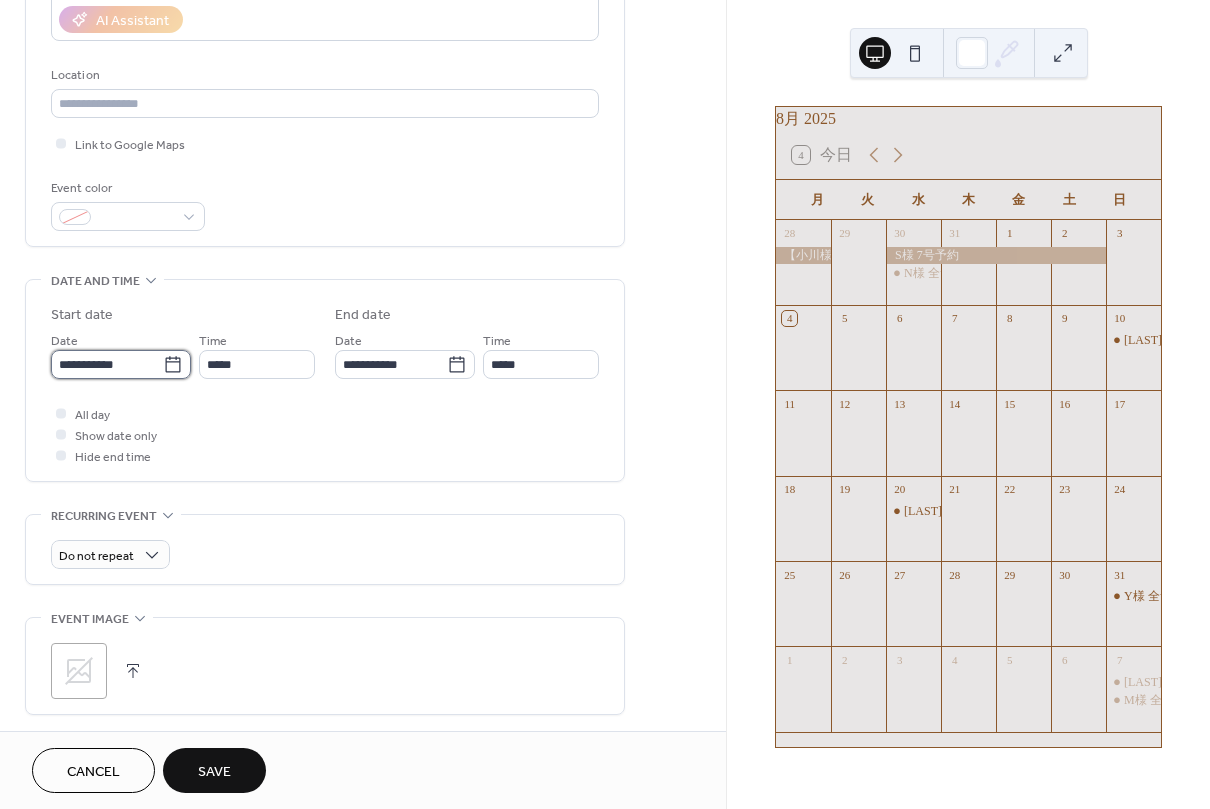 click on "**********" at bounding box center [107, 364] 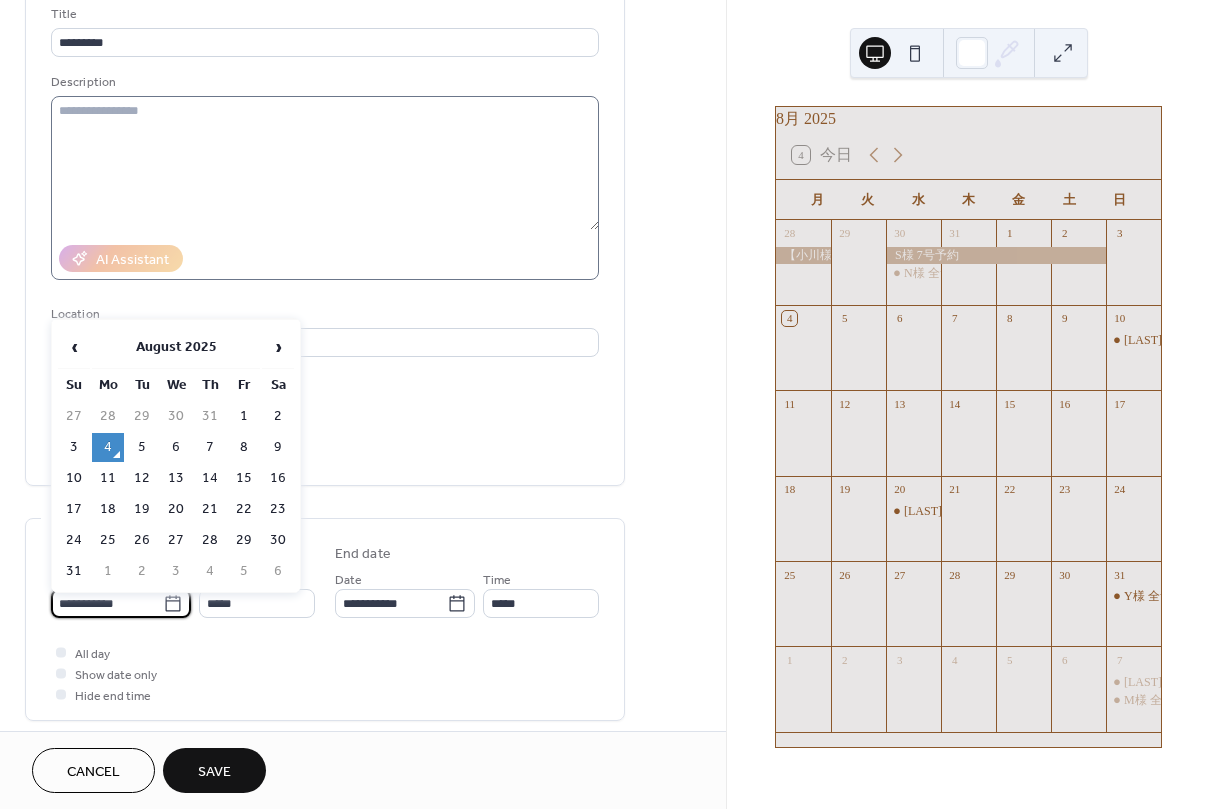 scroll, scrollTop: 199, scrollLeft: 0, axis: vertical 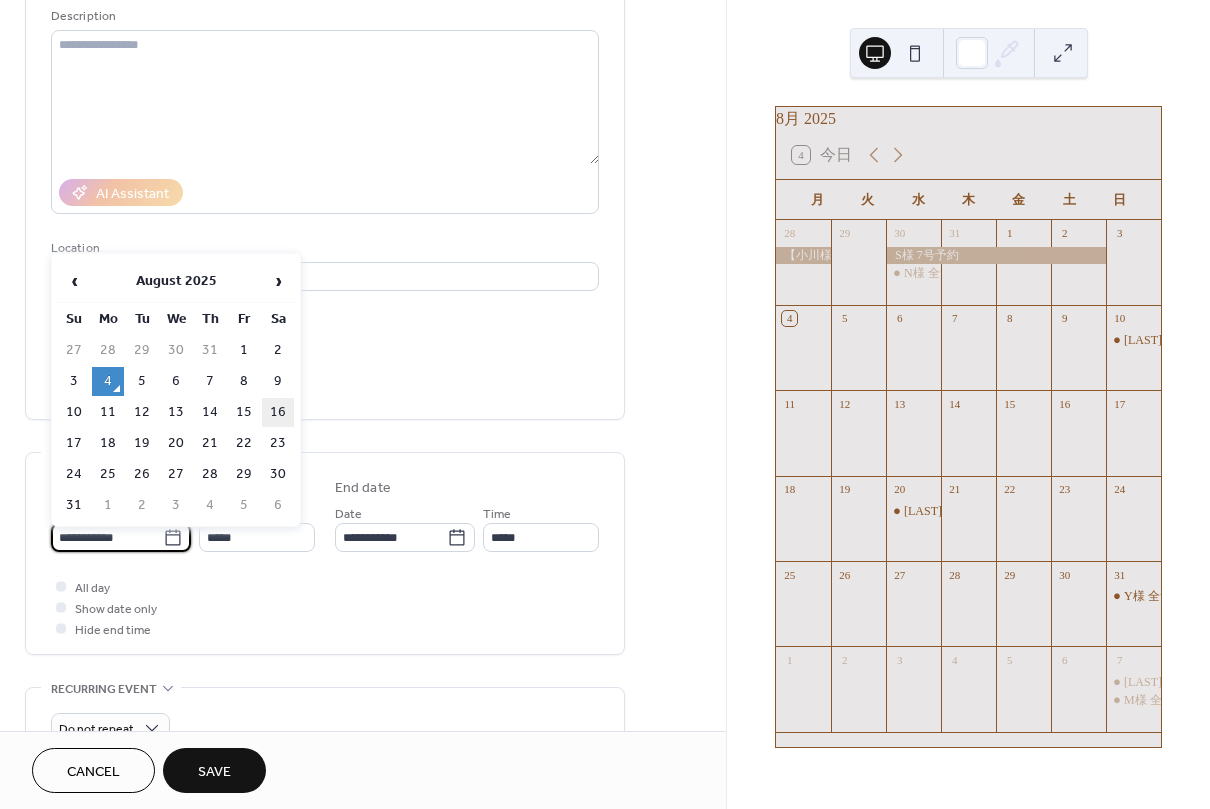 click on "16" at bounding box center [278, 412] 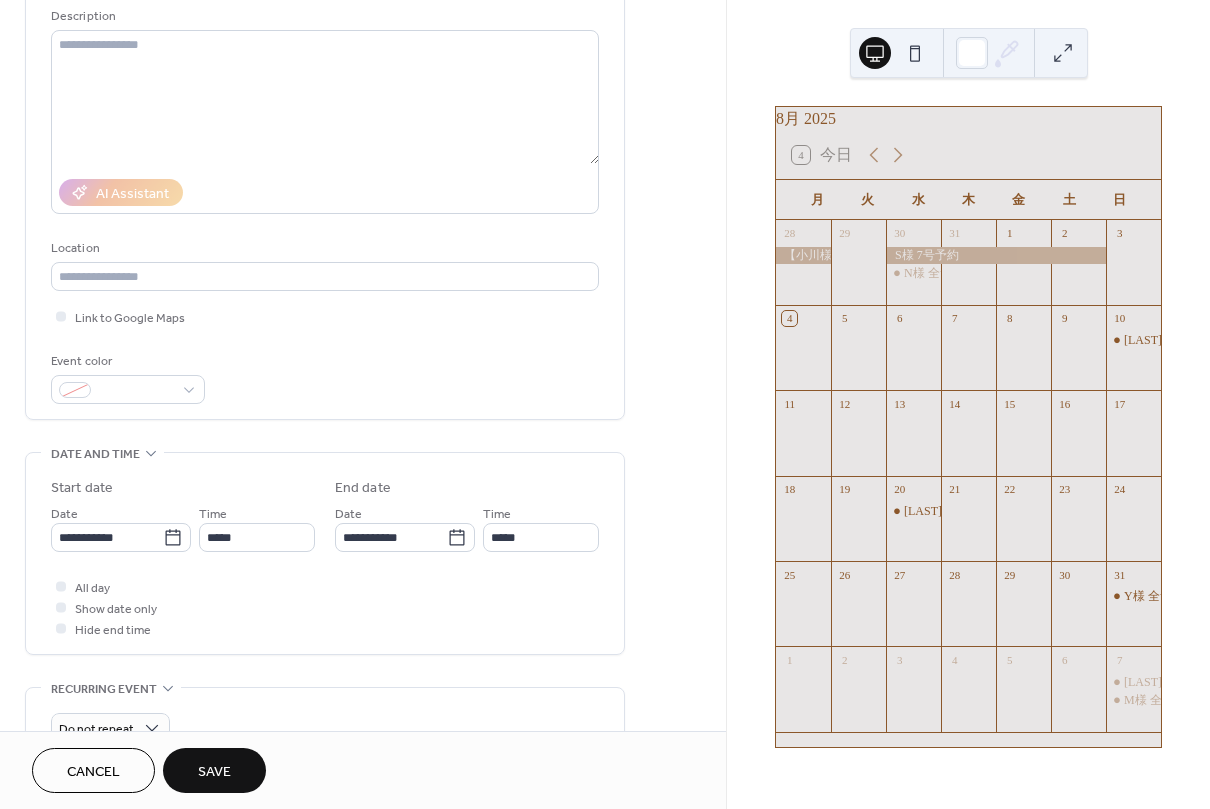 type on "**********" 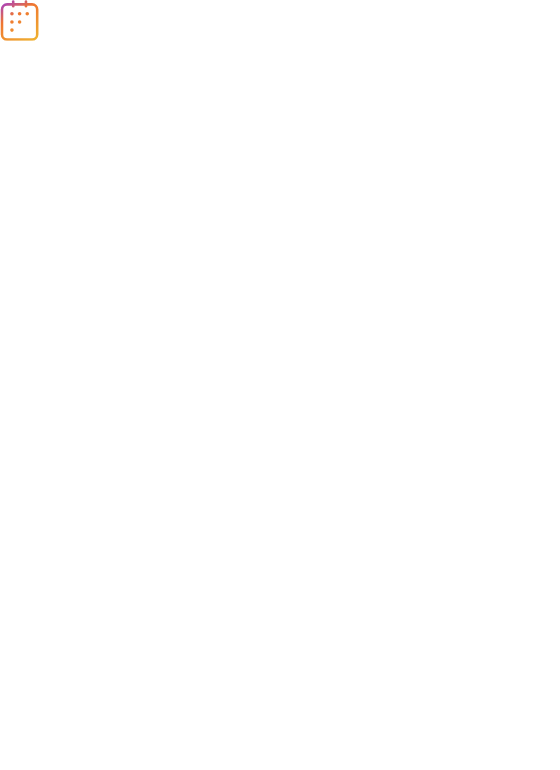 scroll, scrollTop: 0, scrollLeft: 0, axis: both 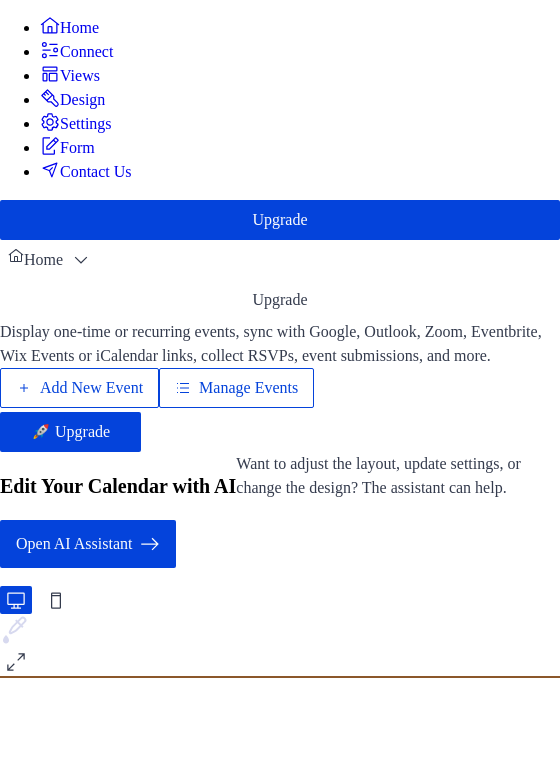 click on "Add New Event" at bounding box center [91, 388] 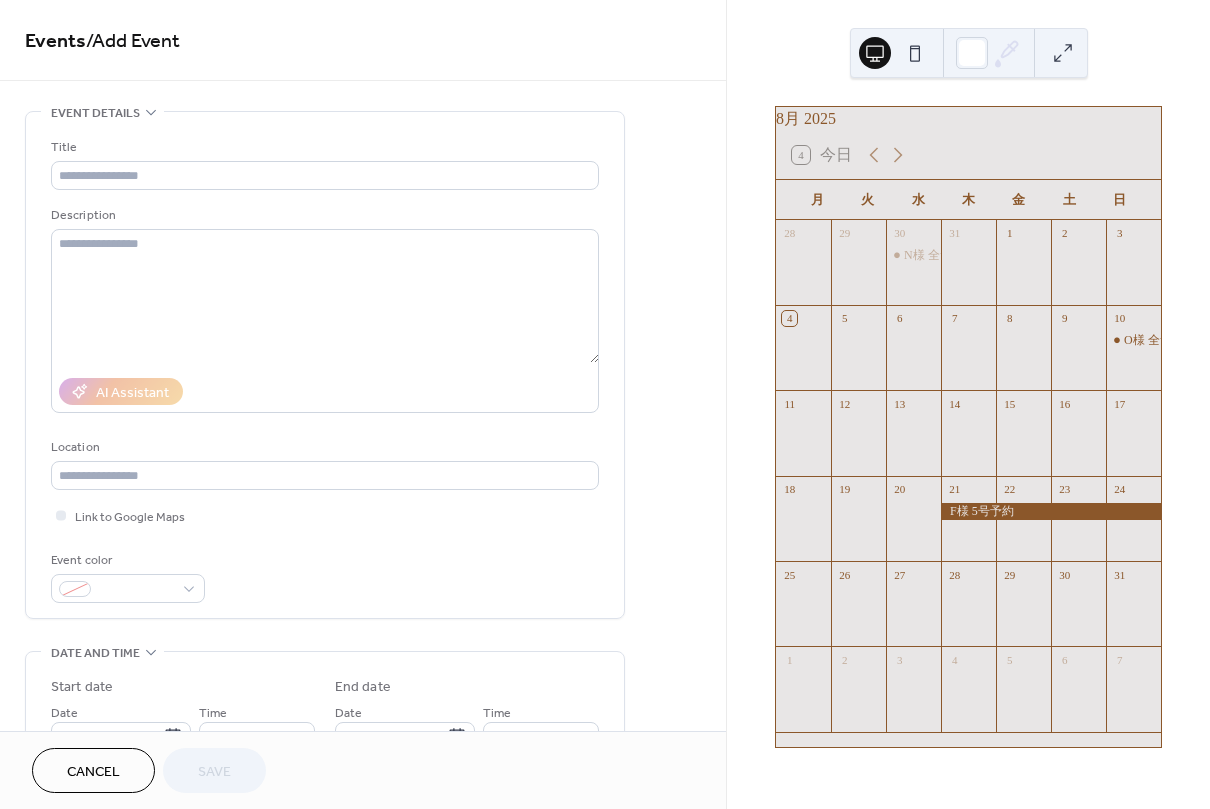 scroll, scrollTop: 0, scrollLeft: 0, axis: both 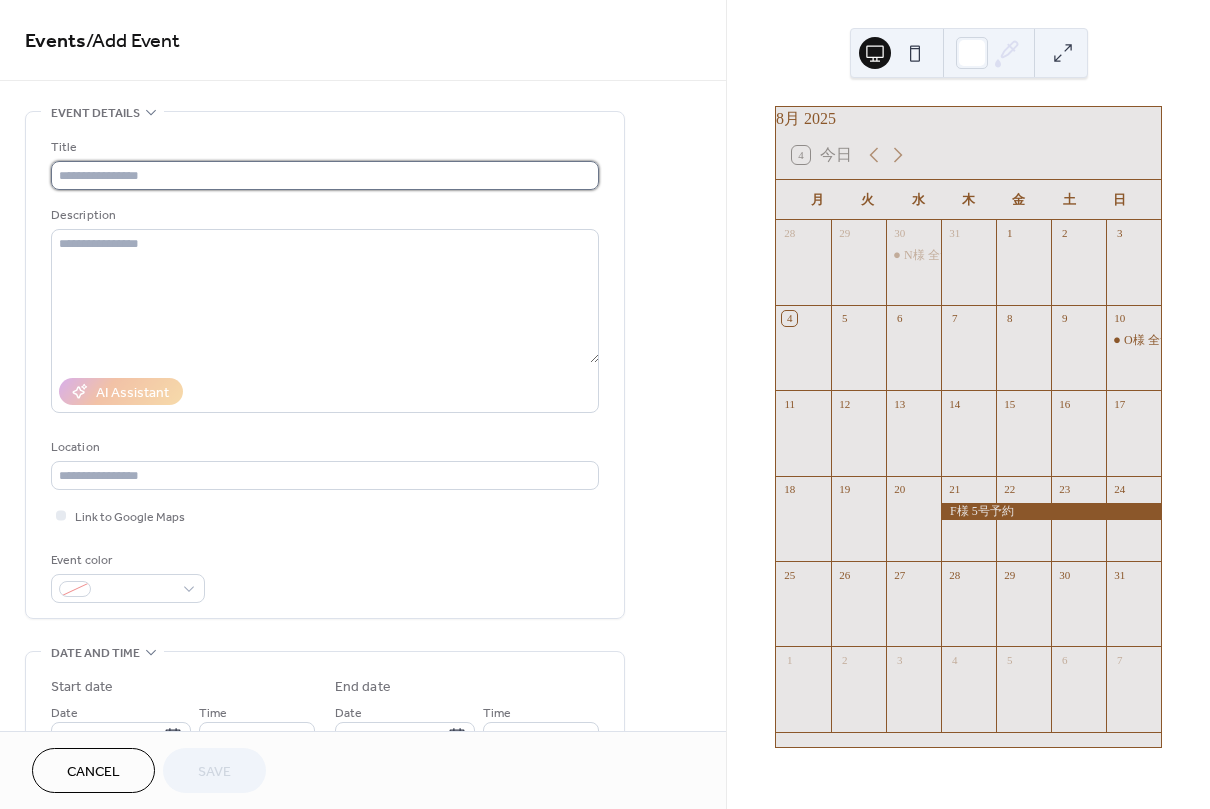 click at bounding box center (325, 175) 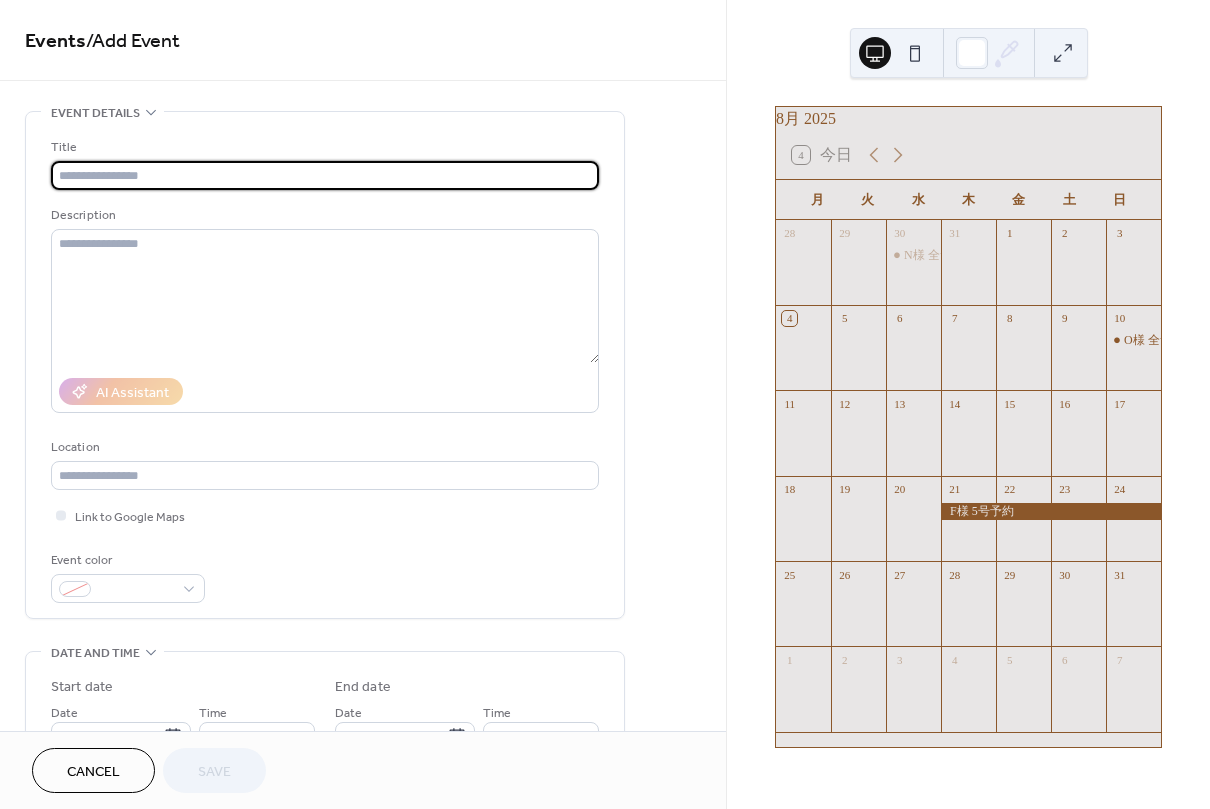 paste on "*********" 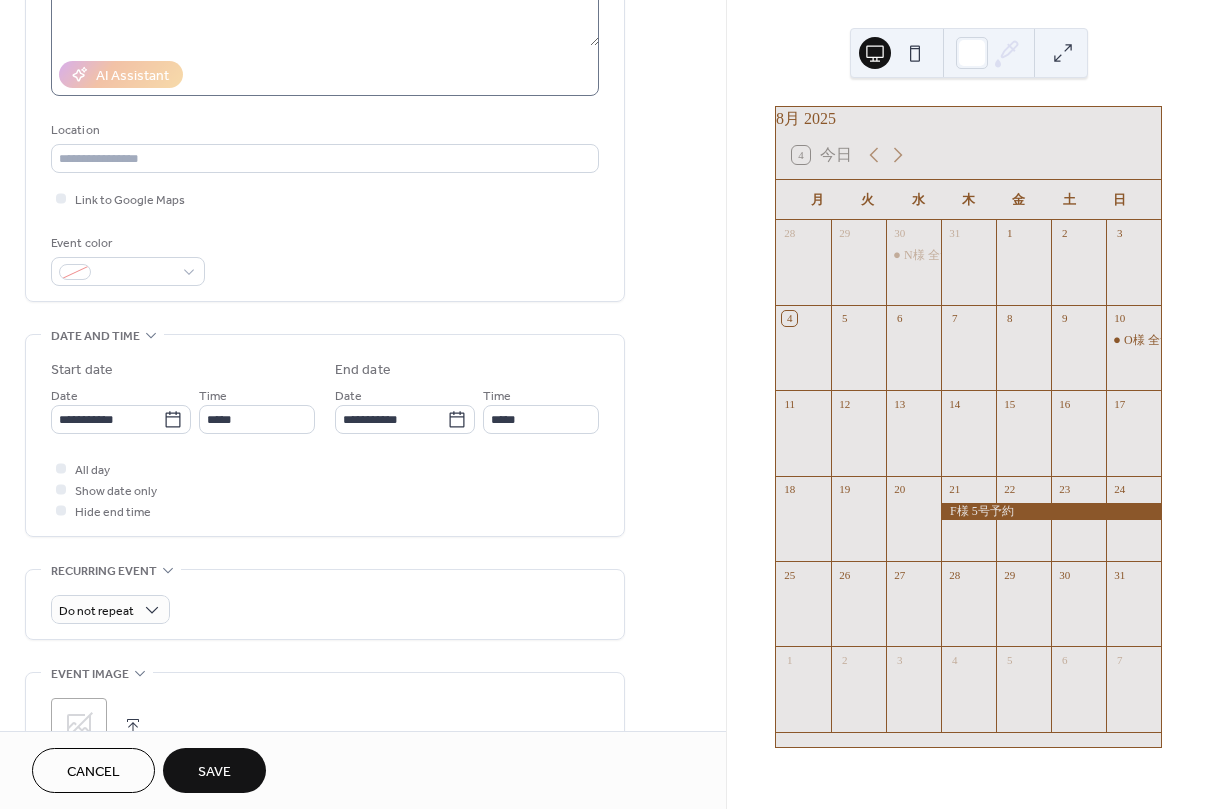 scroll, scrollTop: 433, scrollLeft: 0, axis: vertical 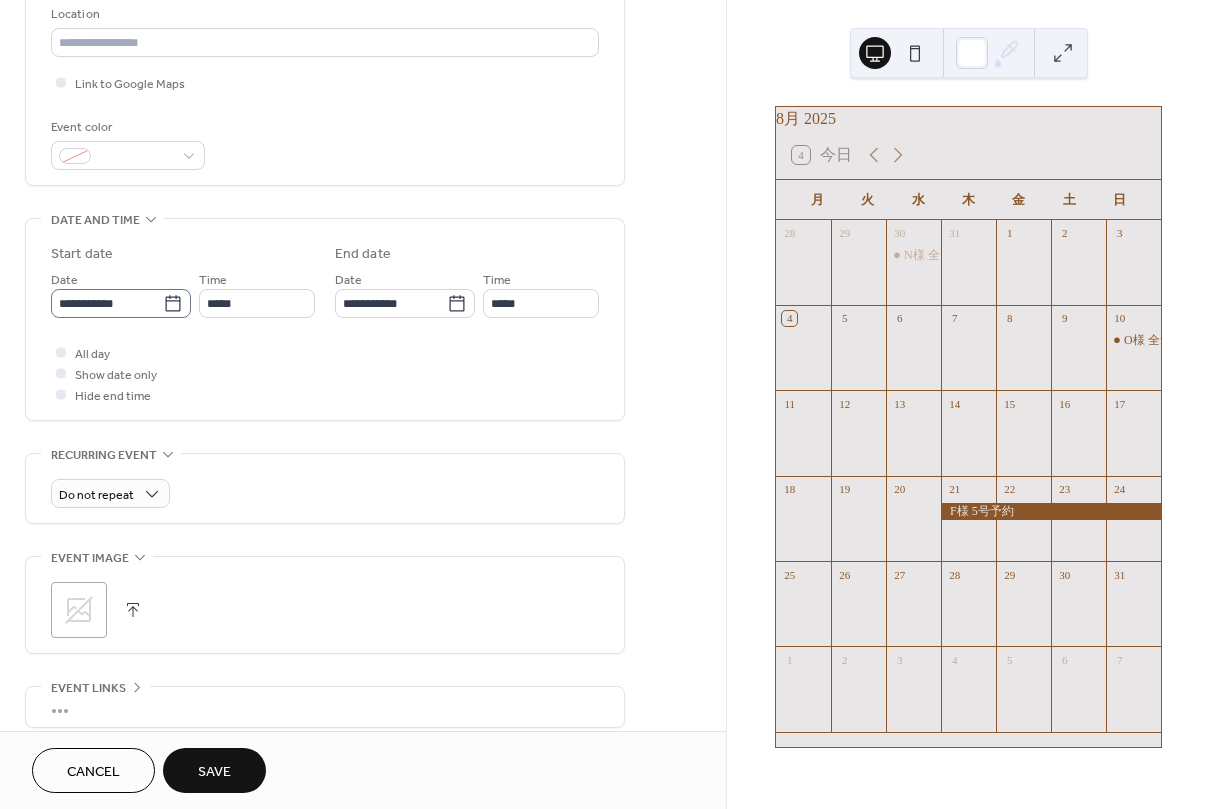 type on "*********" 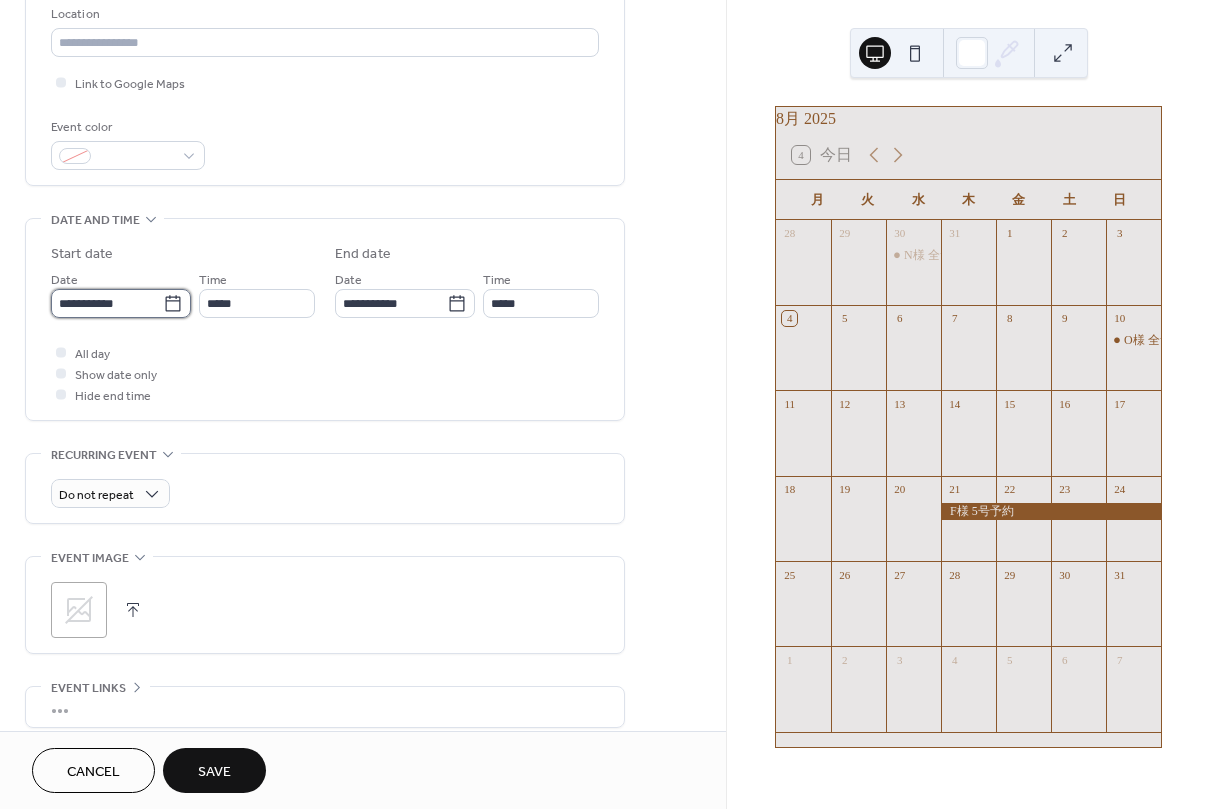 click on "**********" at bounding box center [107, 303] 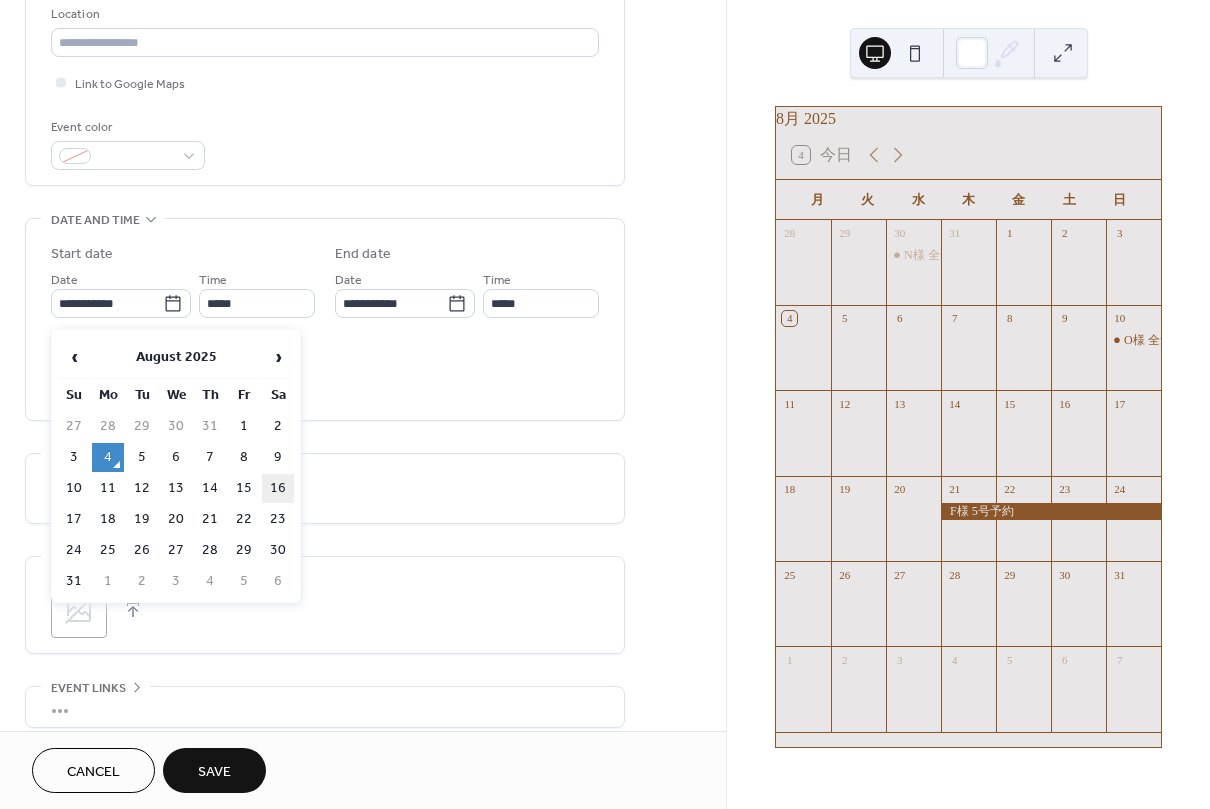 click on "16" at bounding box center [278, 488] 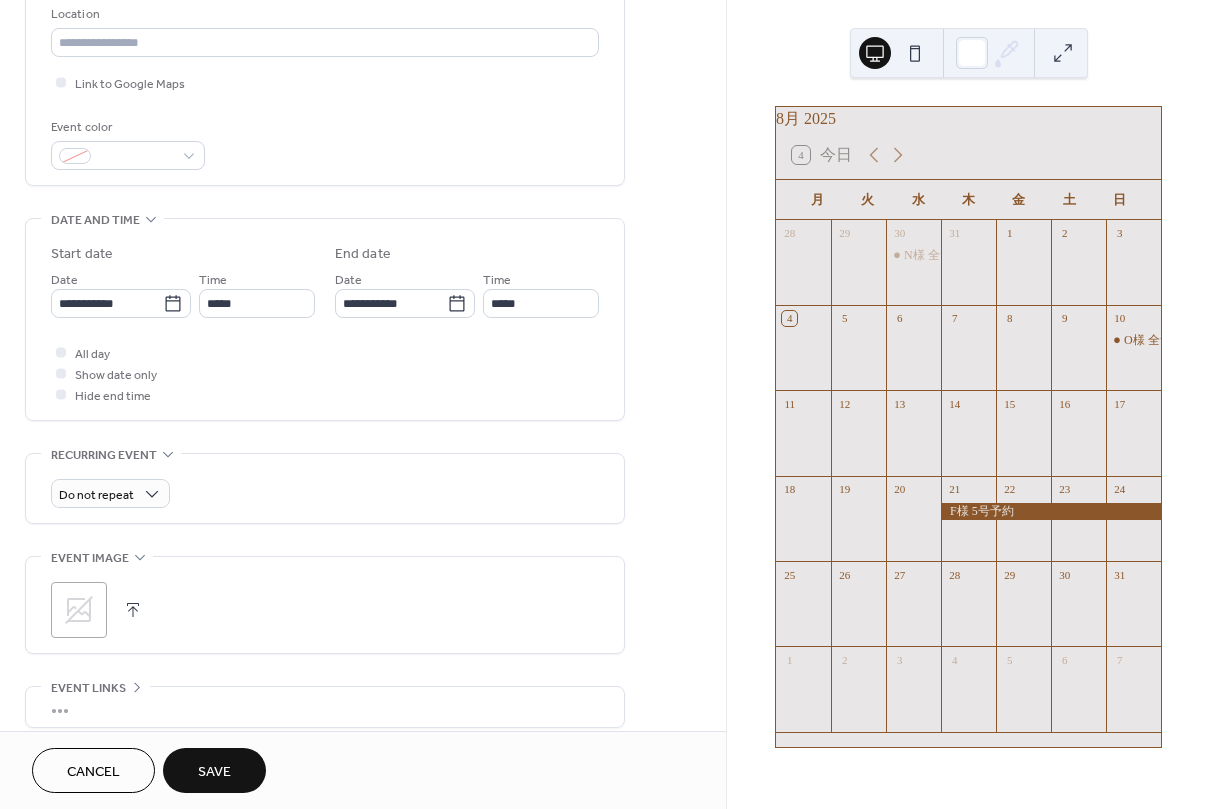 click on "Save" at bounding box center [214, 772] 